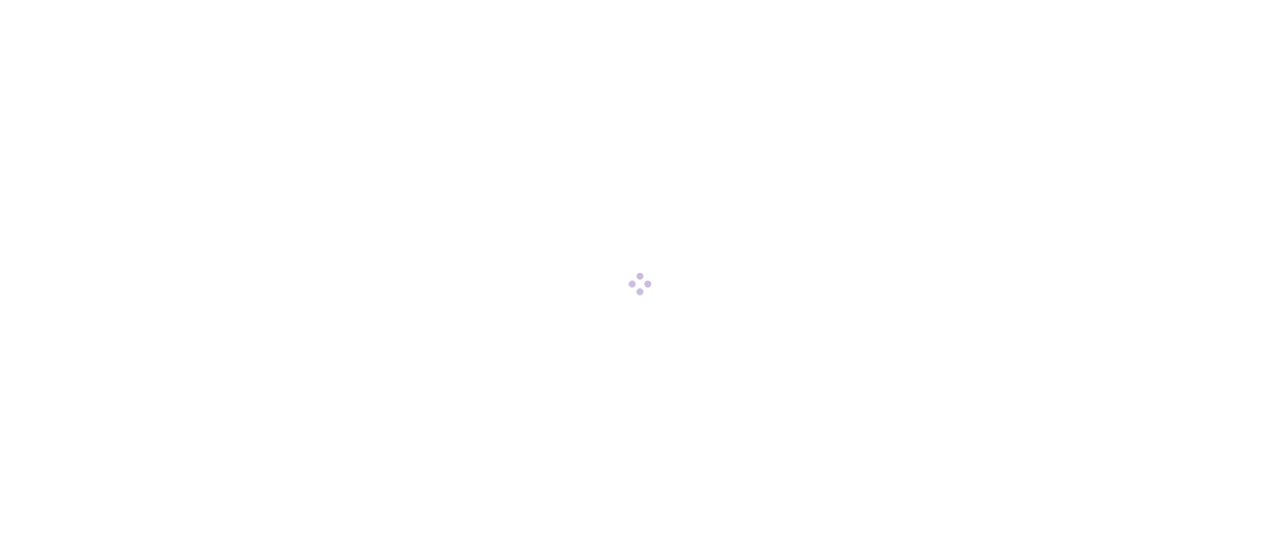 scroll, scrollTop: 0, scrollLeft: 0, axis: both 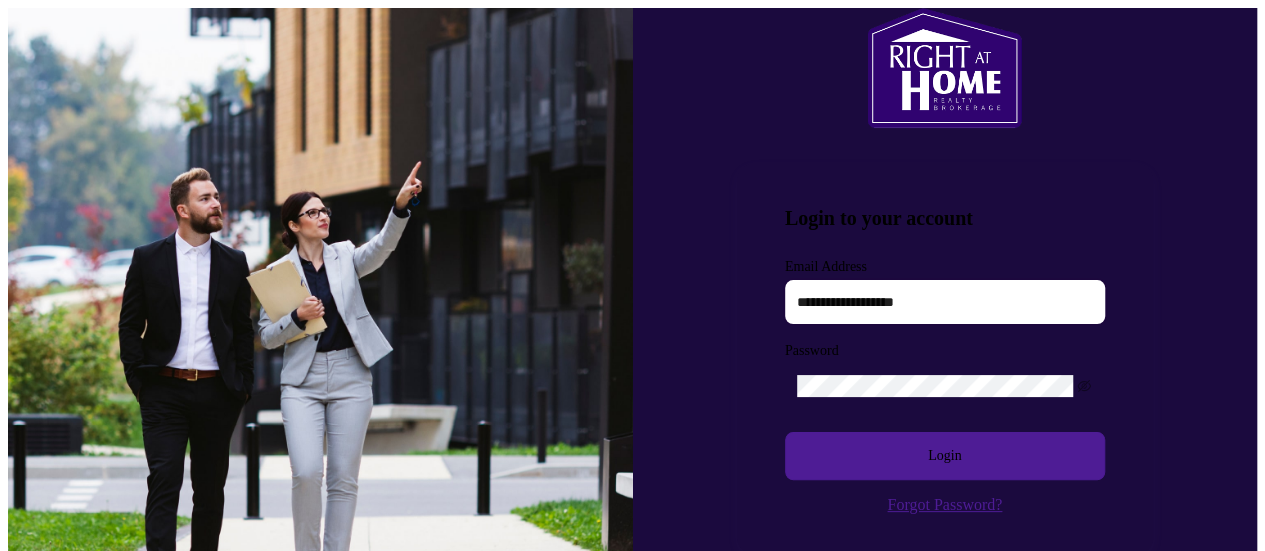 click at bounding box center [945, 302] 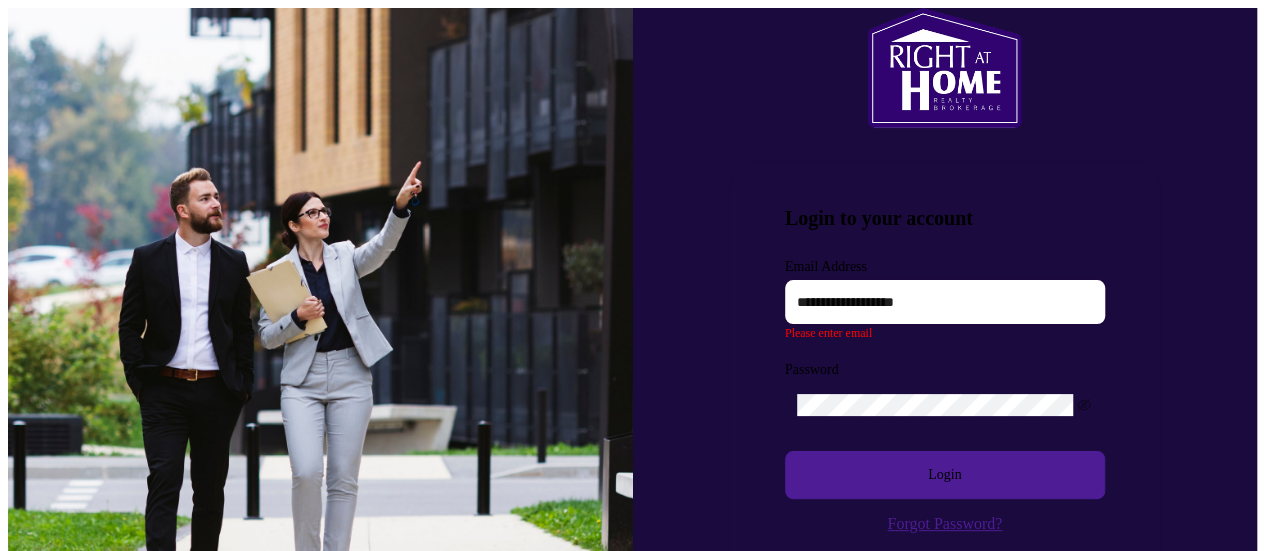 type on "**********" 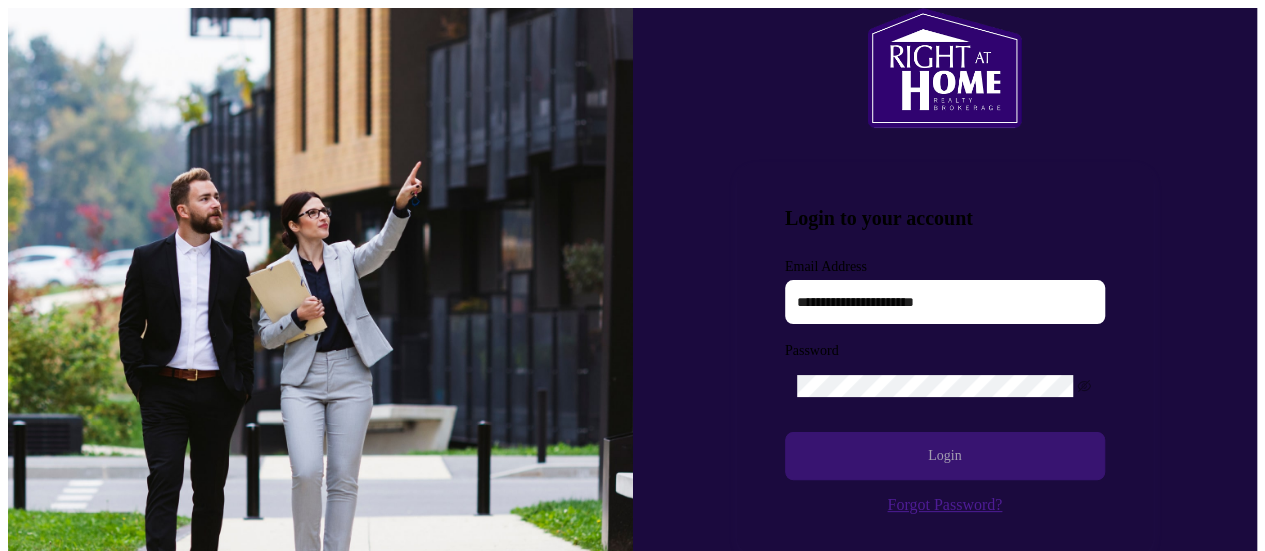 click on "Login" at bounding box center (945, 456) 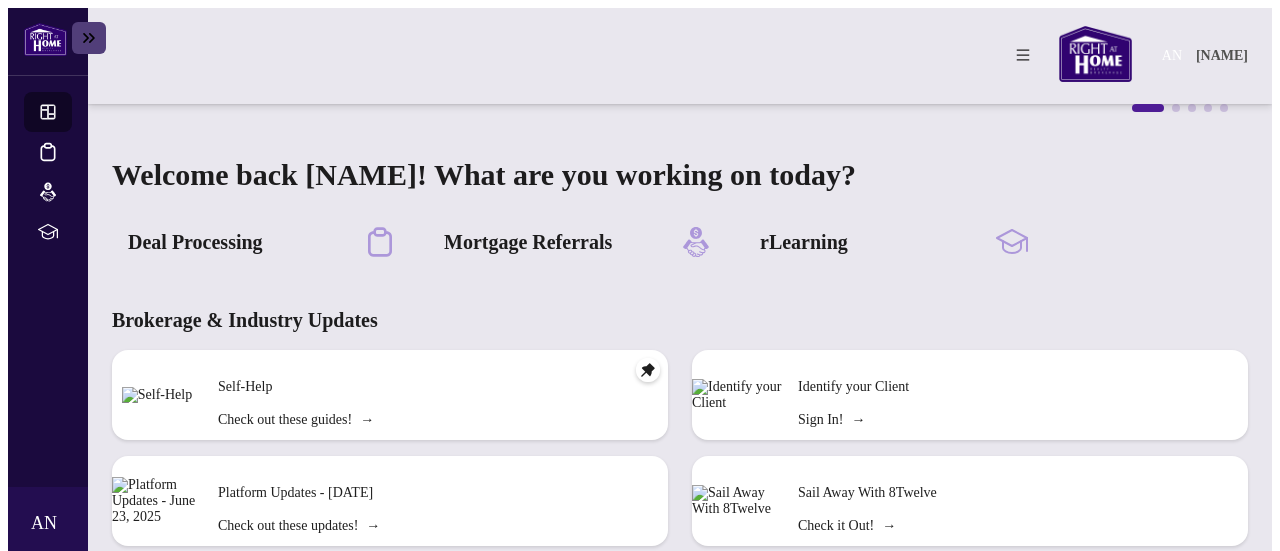 scroll, scrollTop: 0, scrollLeft: 0, axis: both 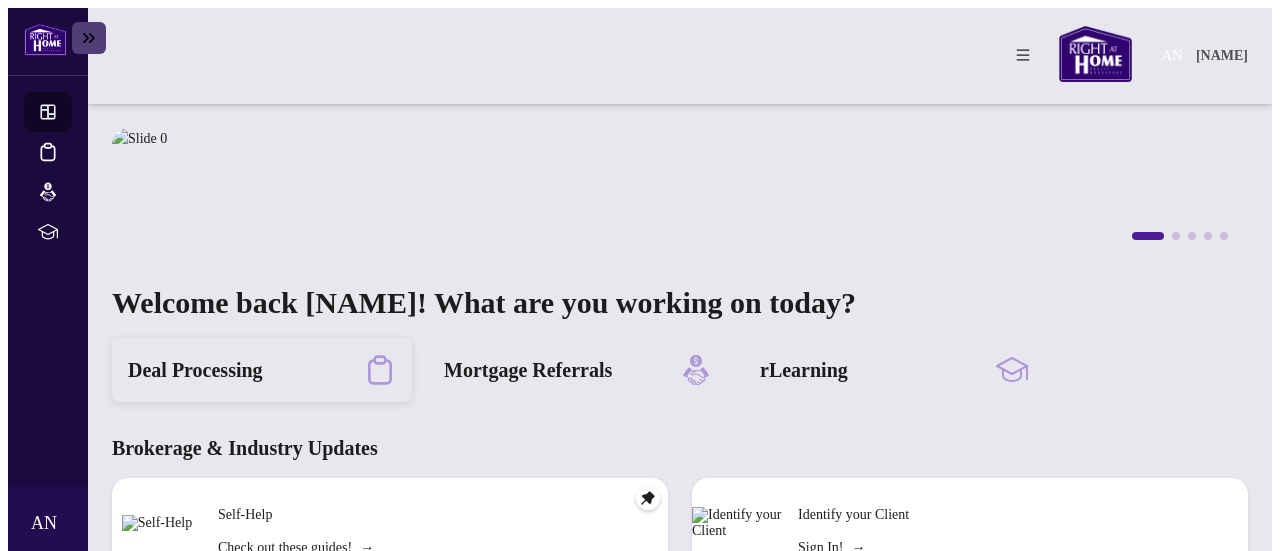 click on "Deal Processing" at bounding box center (195, 370) 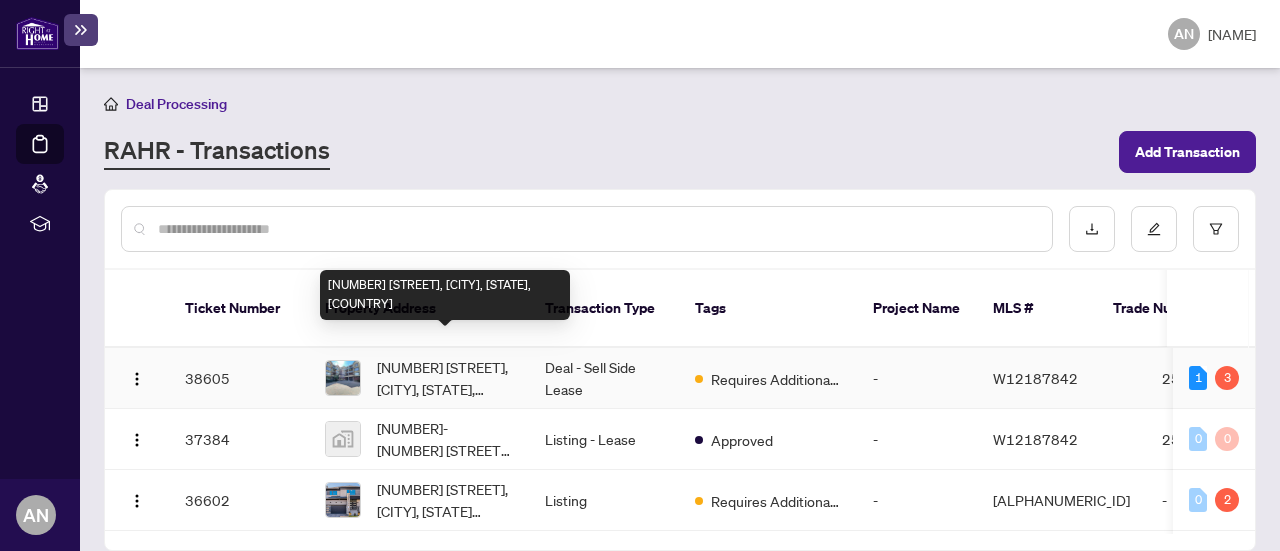 click on "[NUMBER] [STREET], [CITY], [STATE], [COUNTRY]" at bounding box center (445, 378) 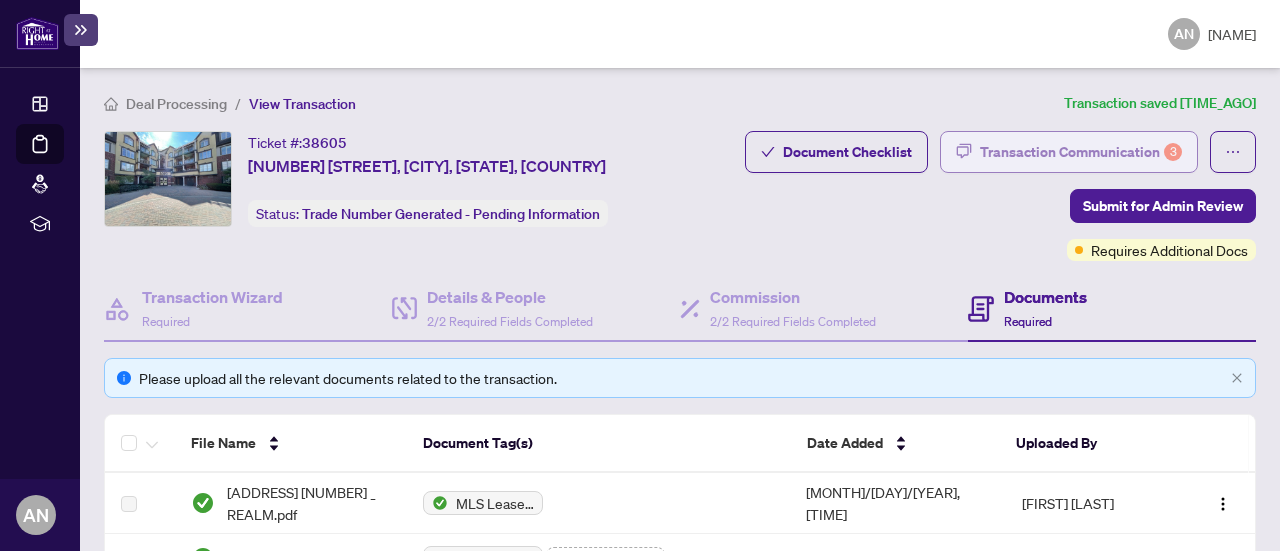 click on "Transaction Communication 3" at bounding box center [1081, 152] 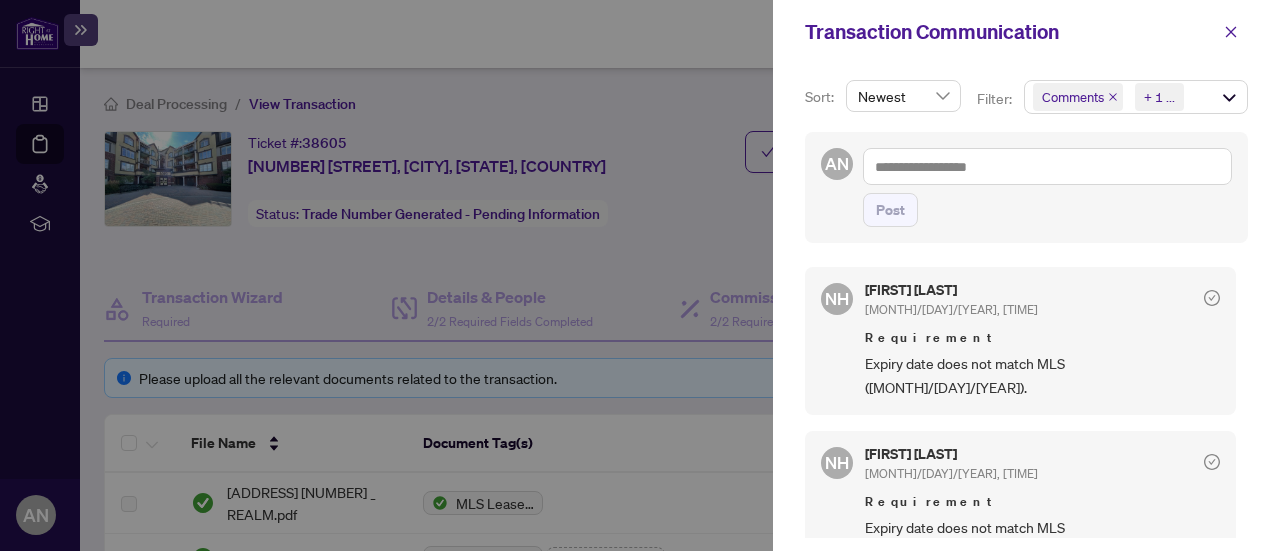 click at bounding box center (640, 275) 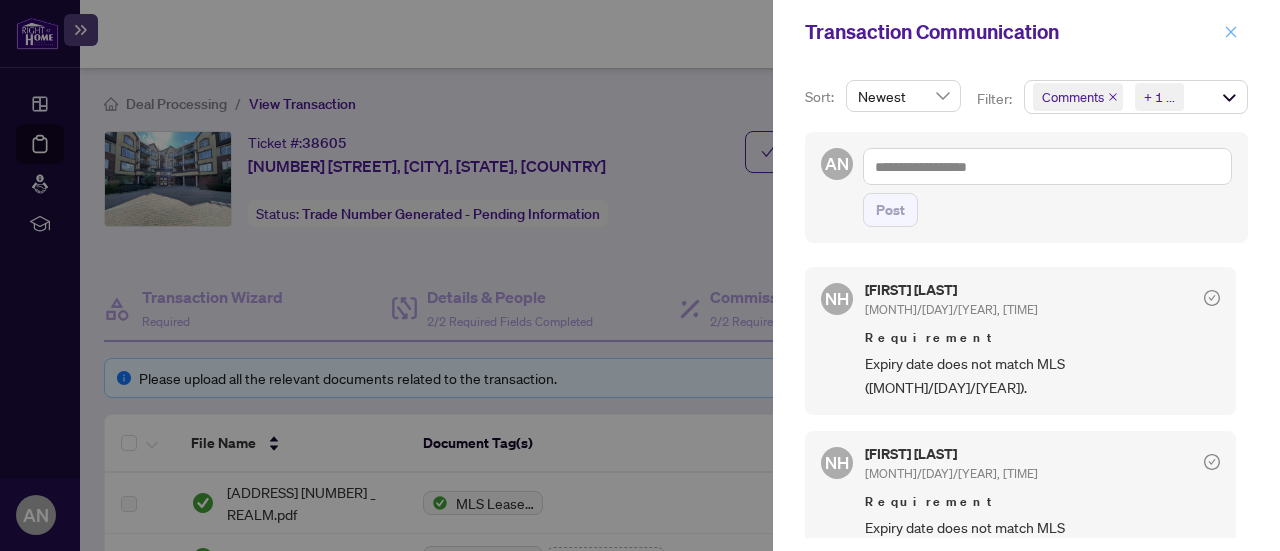 click at bounding box center (1231, 32) 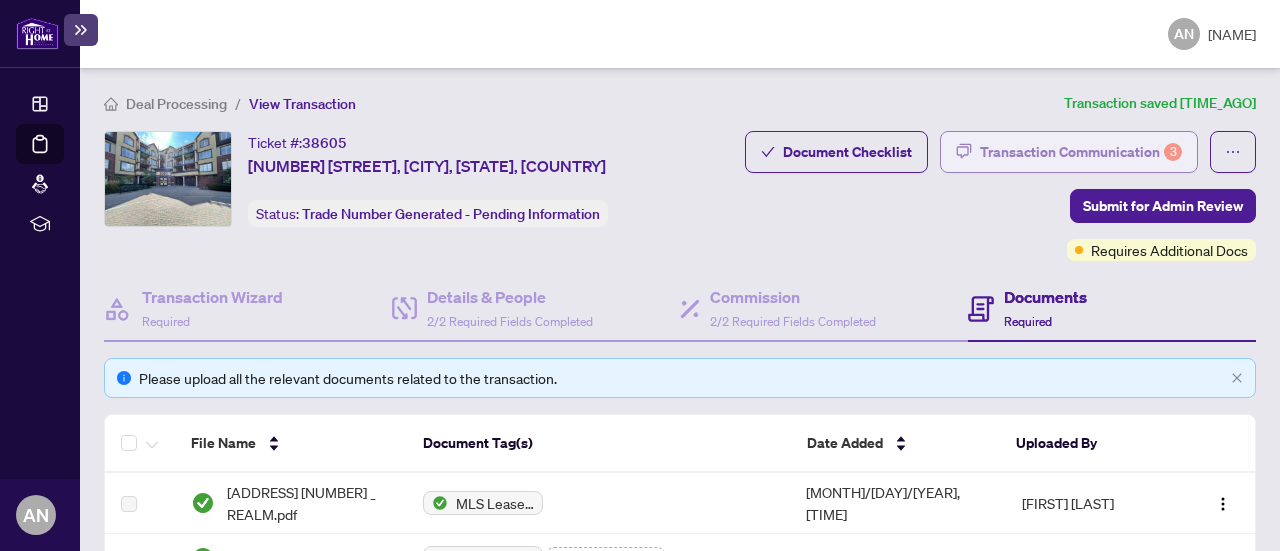 click on "Transaction Communication 3" at bounding box center (1081, 152) 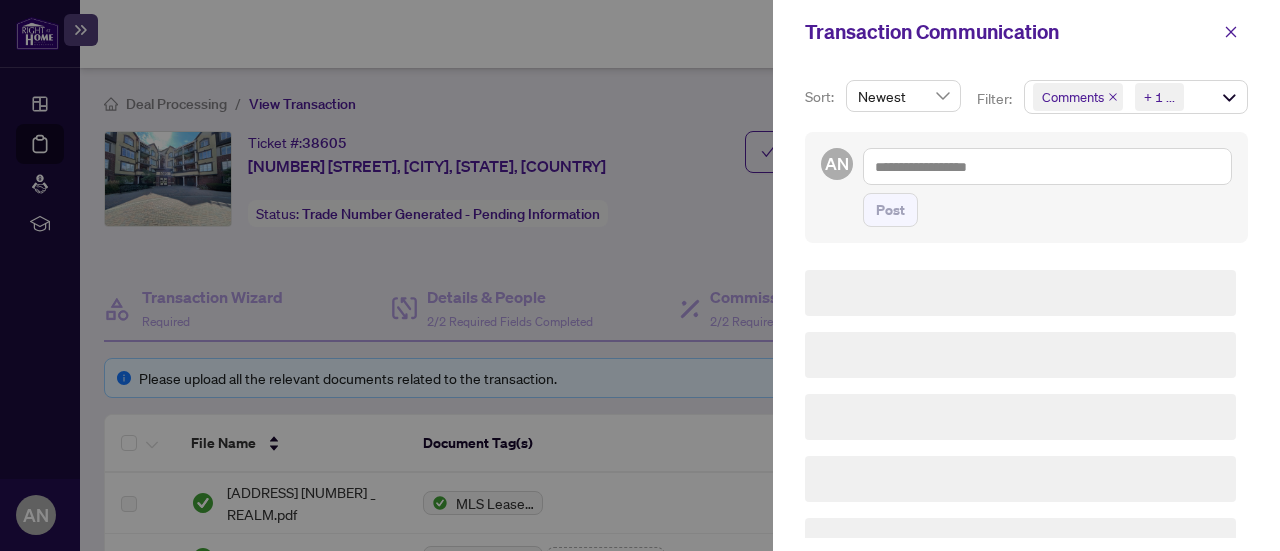 scroll, scrollTop: 84, scrollLeft: 0, axis: vertical 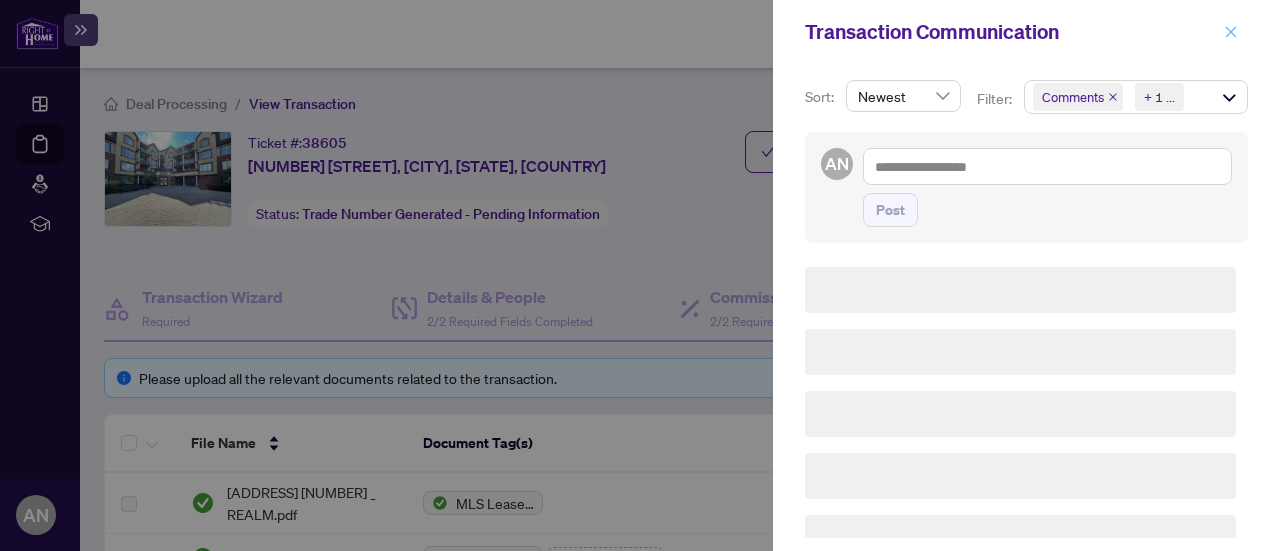 click at bounding box center (1231, 31) 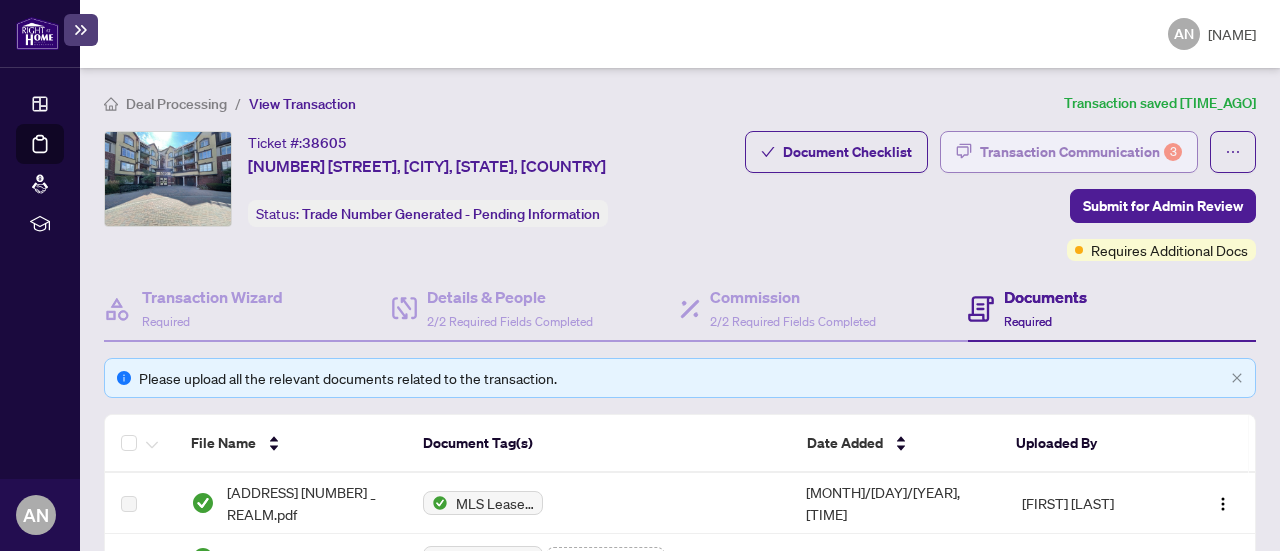click on "Transaction Communication 3" at bounding box center [1081, 152] 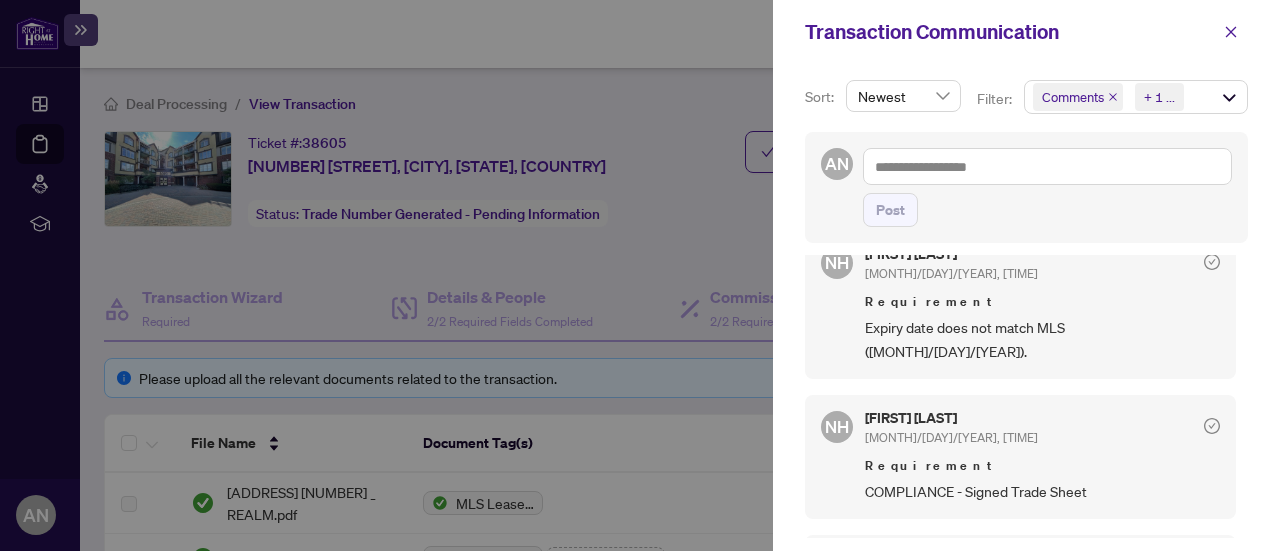 scroll, scrollTop: 0, scrollLeft: 0, axis: both 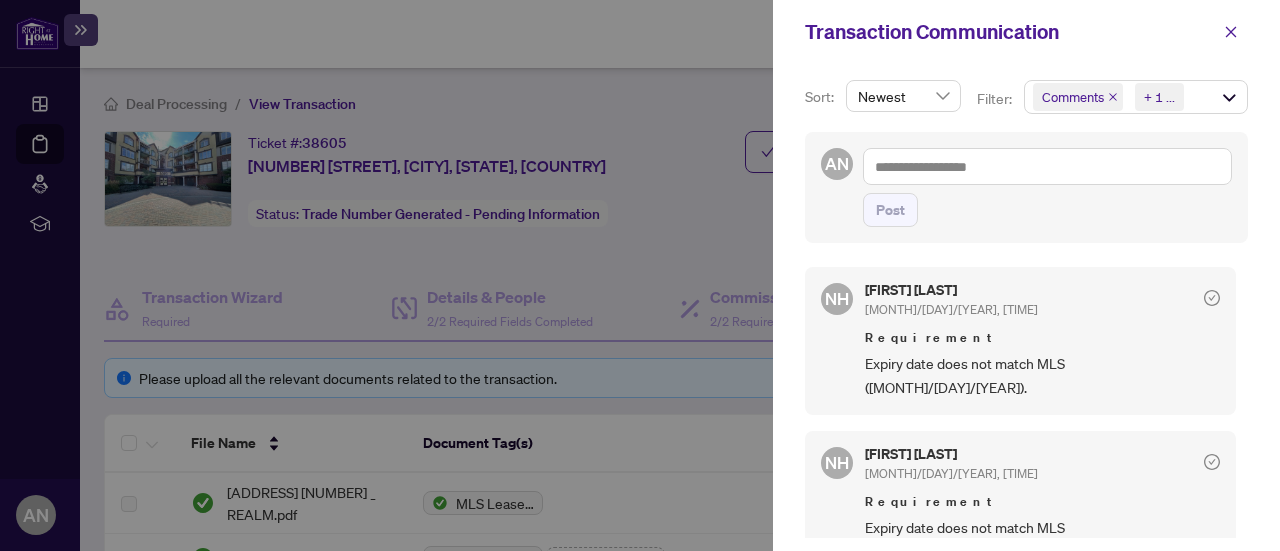 drag, startPoint x: 1004, startPoint y: 476, endPoint x: 866, endPoint y: 367, distance: 175.85506 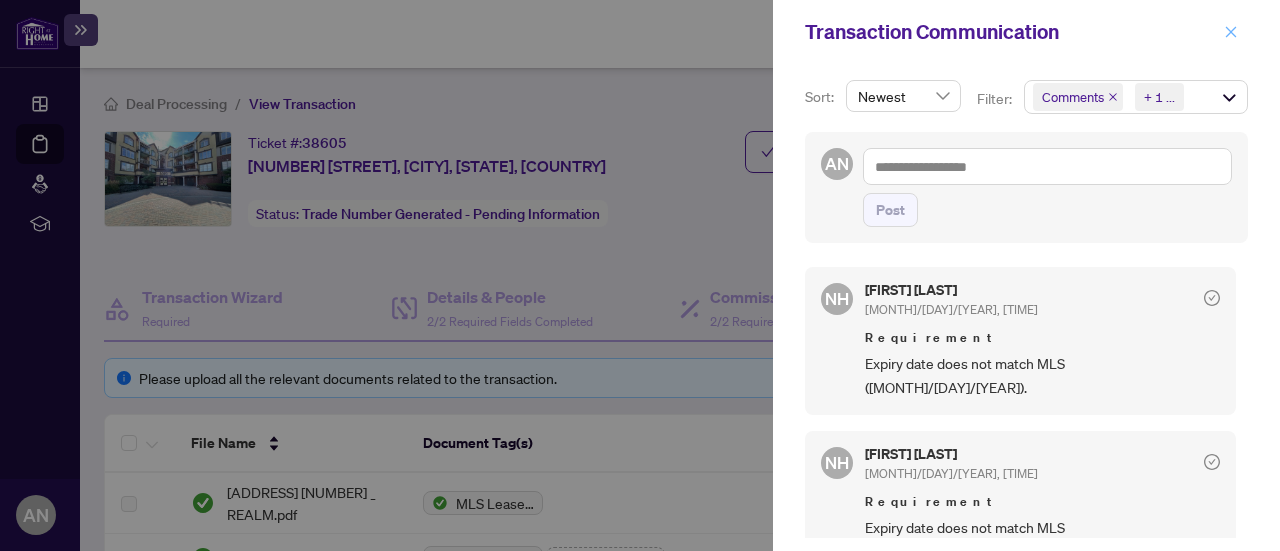 click at bounding box center [1231, 32] 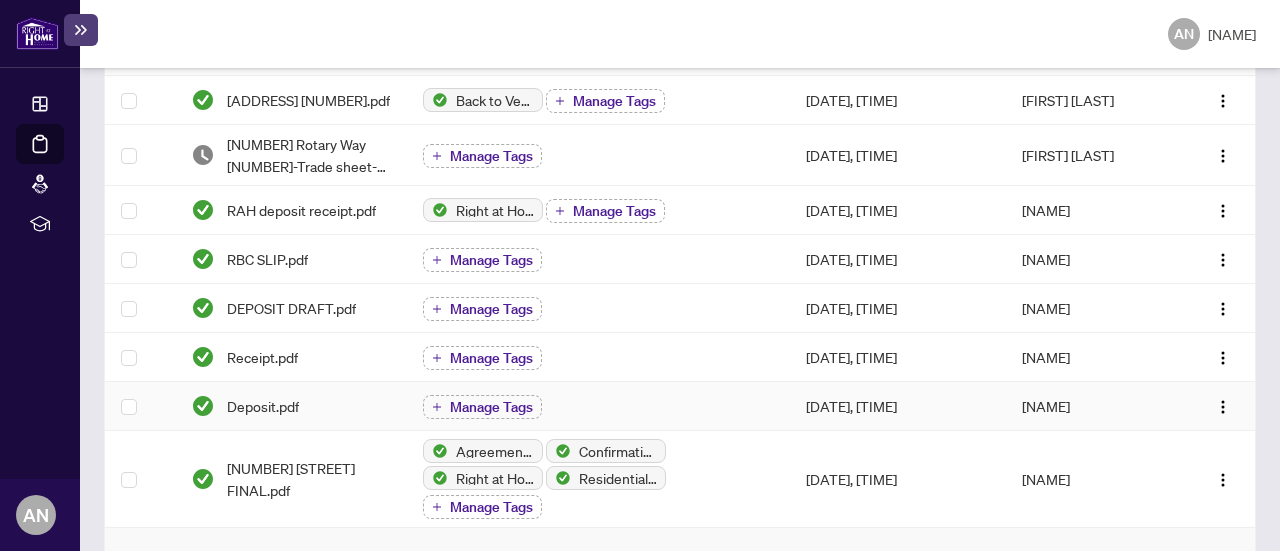 scroll, scrollTop: 500, scrollLeft: 0, axis: vertical 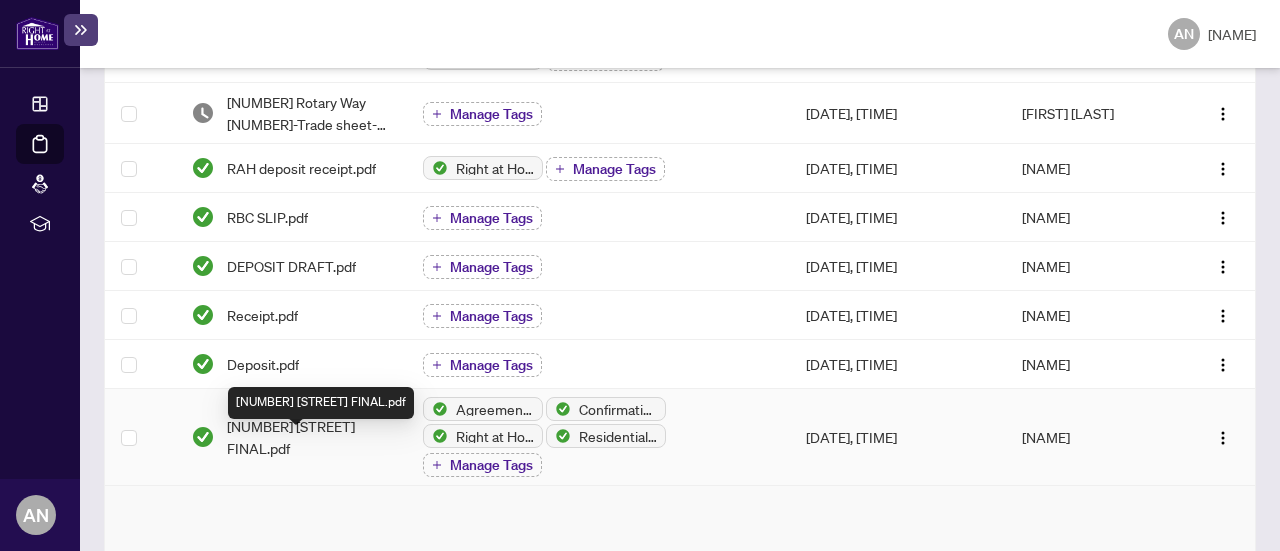 click on "[NUMBER] [STREET] FINAL.pdf" at bounding box center (309, 437) 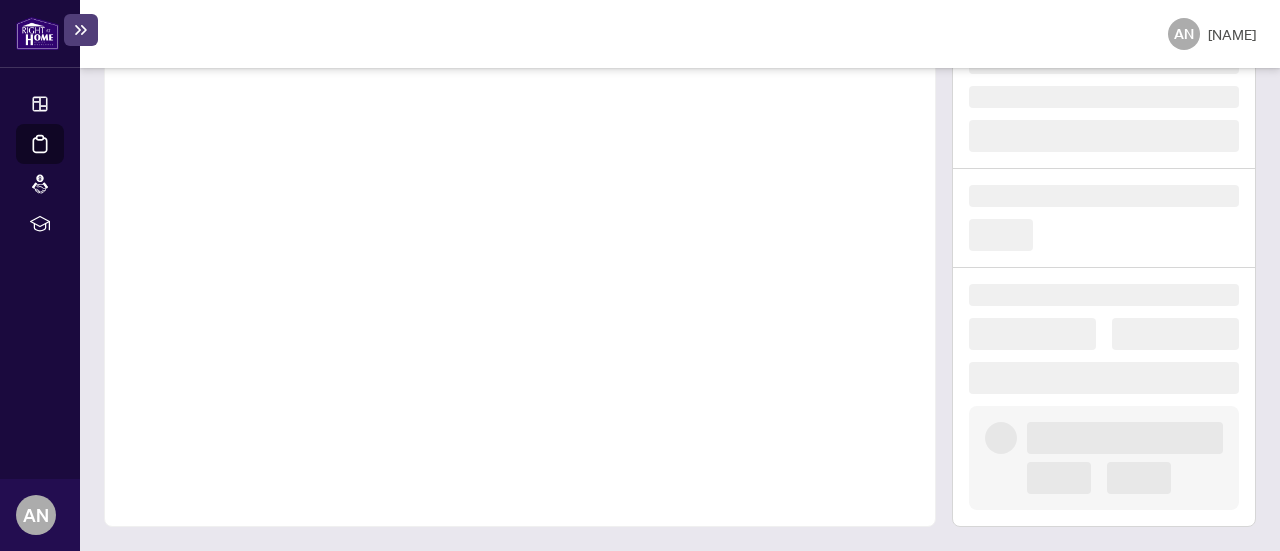 scroll, scrollTop: 196, scrollLeft: 0, axis: vertical 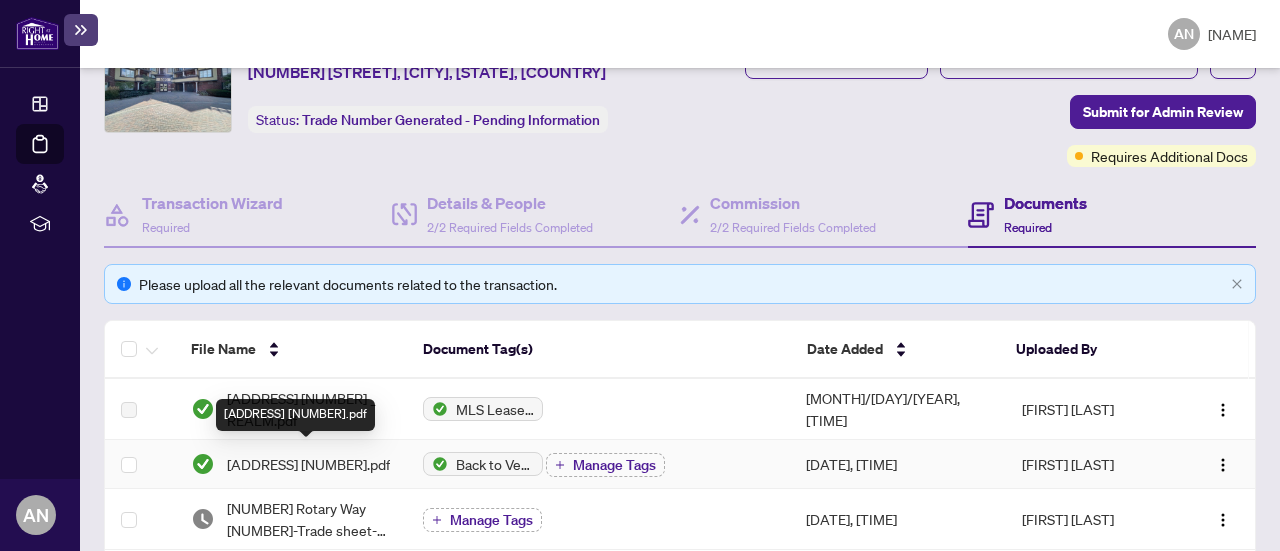 click on "[ADDRESS] [NUMBER].pdf" at bounding box center (308, 464) 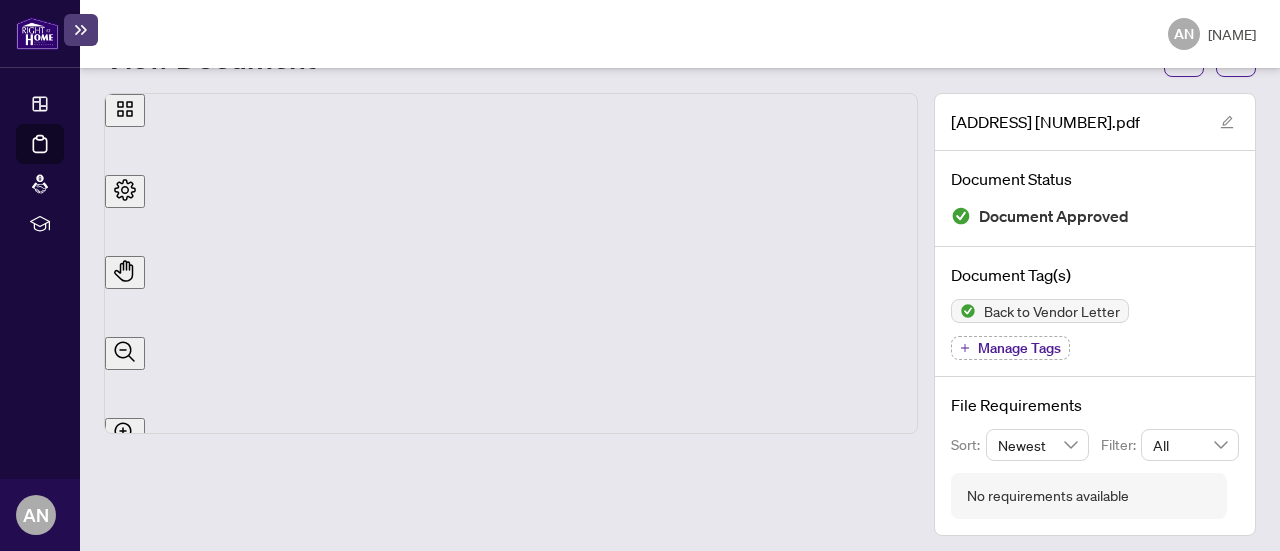 scroll, scrollTop: 0, scrollLeft: 0, axis: both 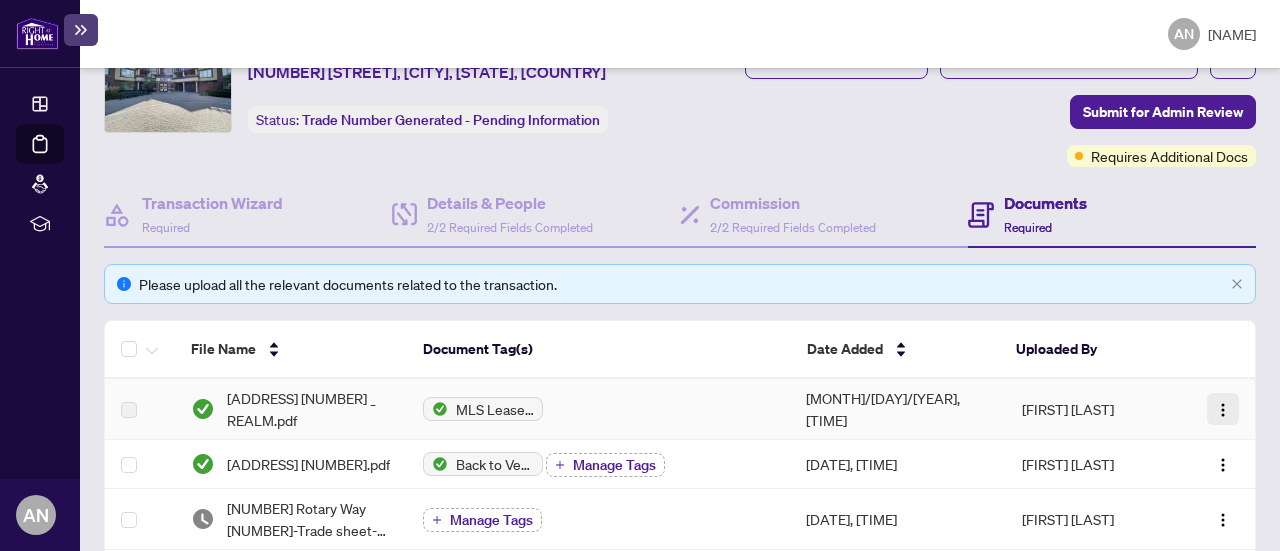 click at bounding box center [1223, 410] 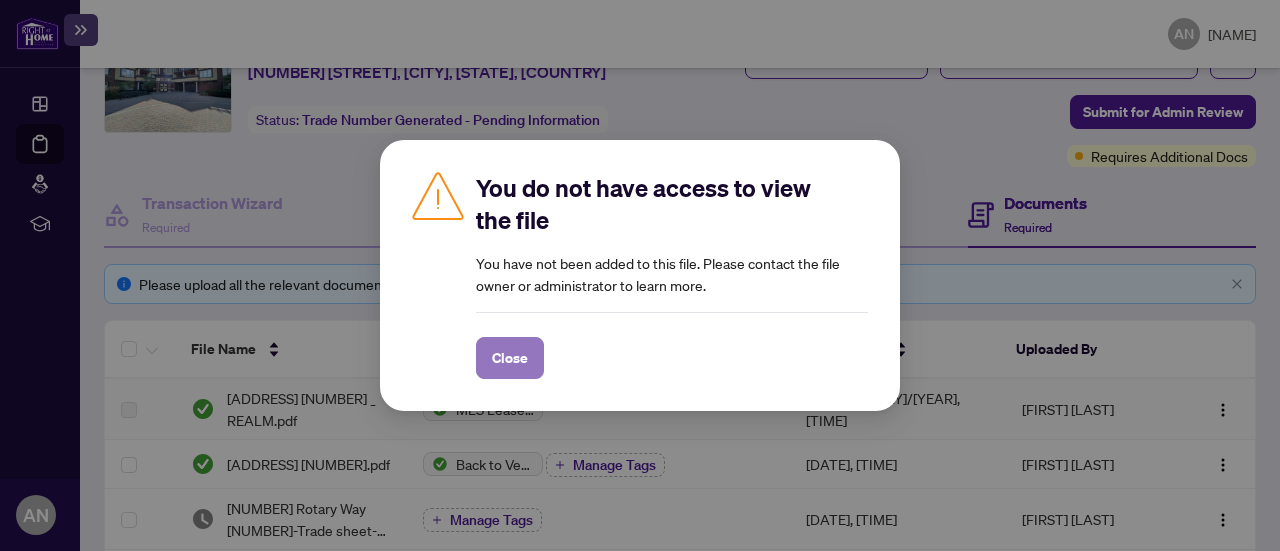 click on "Close" at bounding box center (510, 358) 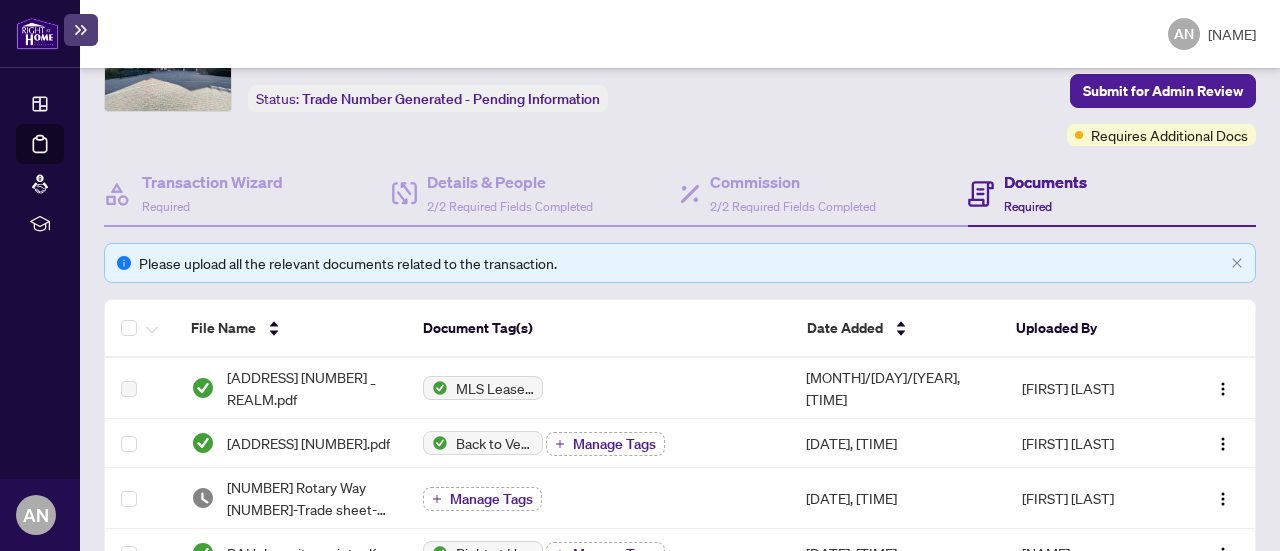 scroll, scrollTop: 0, scrollLeft: 0, axis: both 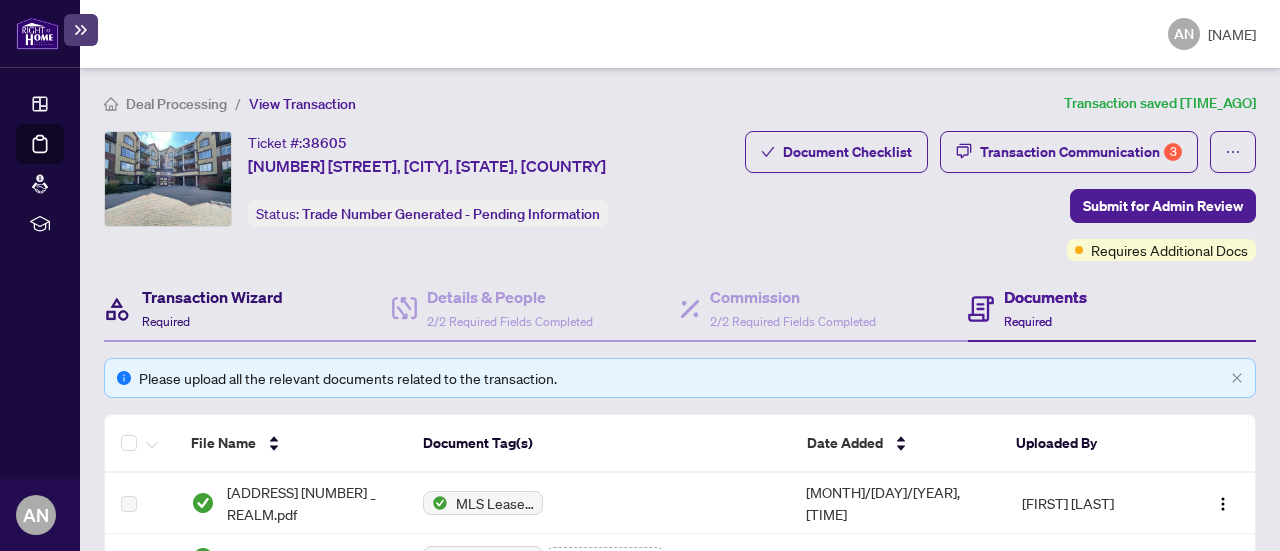 click on "Transaction Wizard" at bounding box center [212, 297] 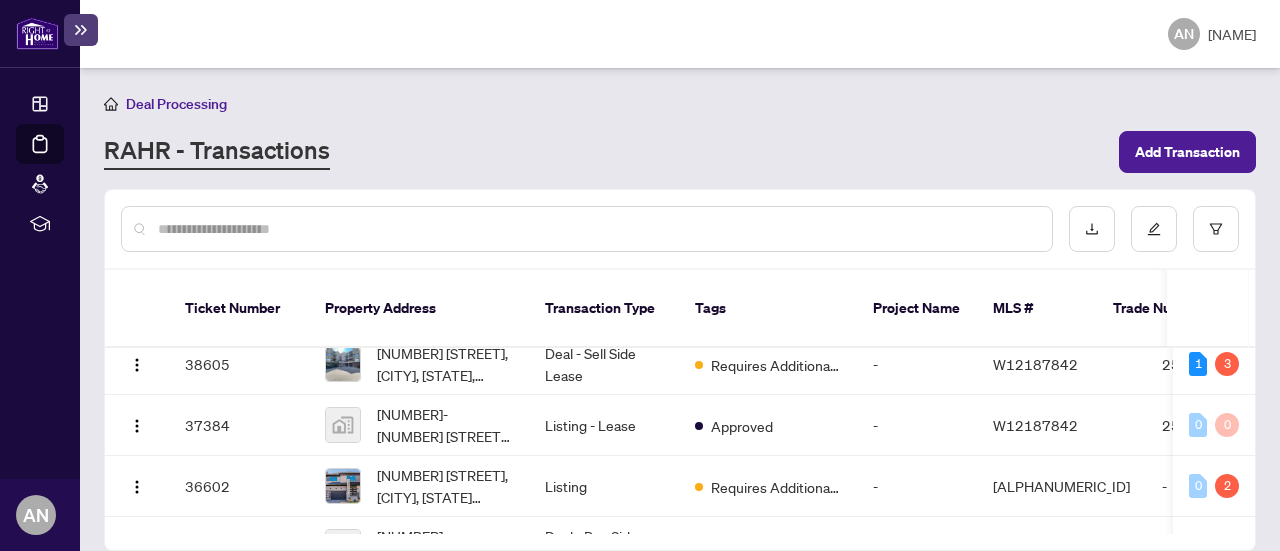 scroll, scrollTop: 0, scrollLeft: 0, axis: both 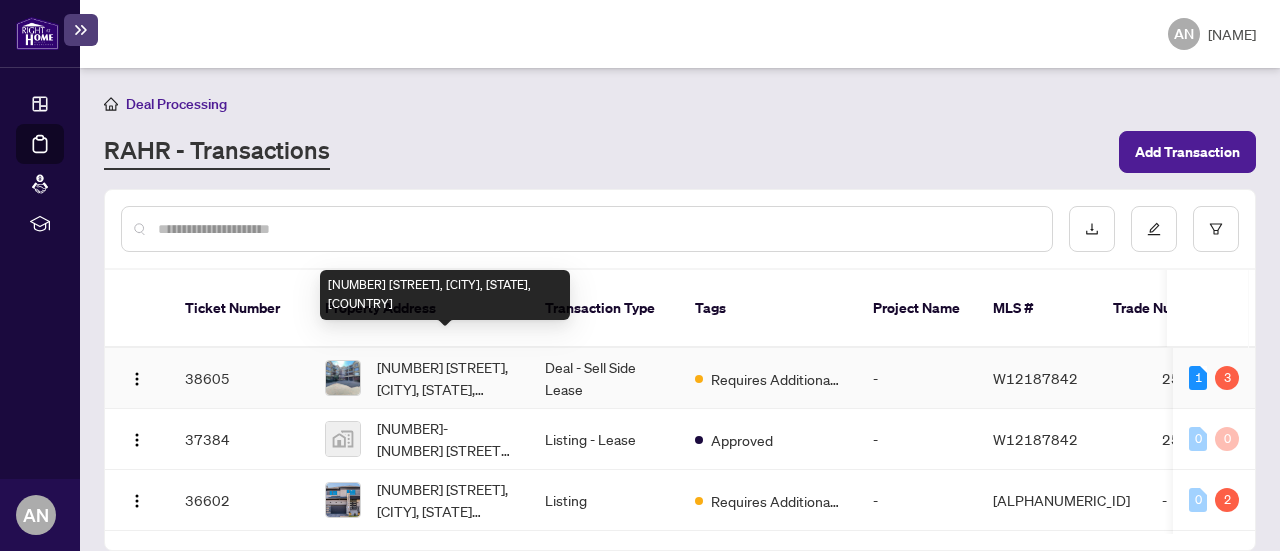 click on "[NUMBER] [STREET], [CITY], [STATE], [COUNTRY]" at bounding box center [445, 378] 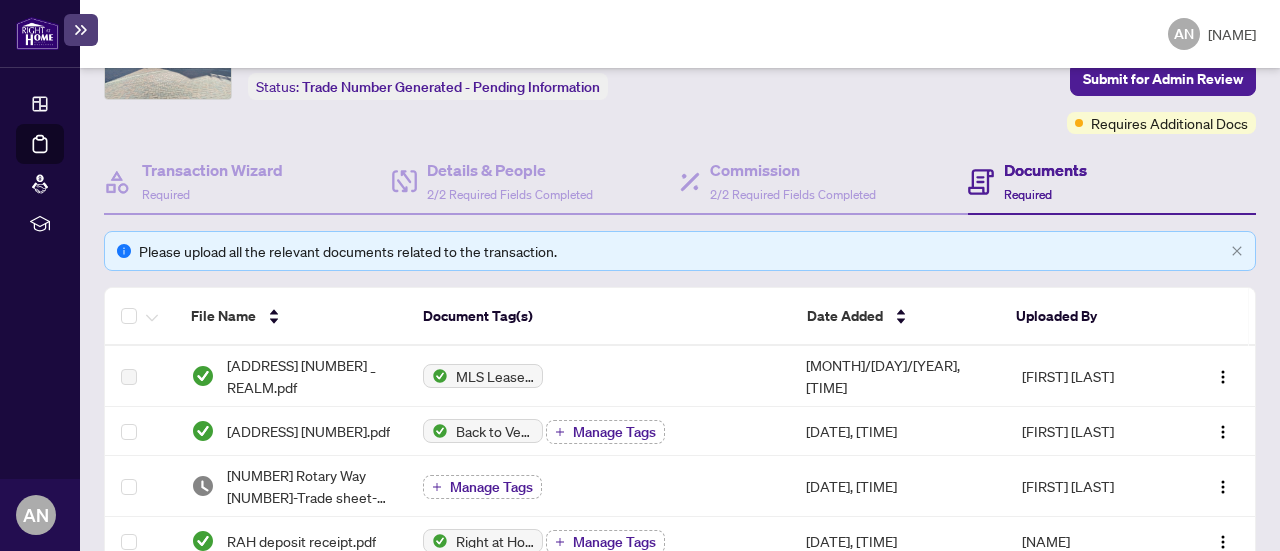 scroll, scrollTop: 100, scrollLeft: 0, axis: vertical 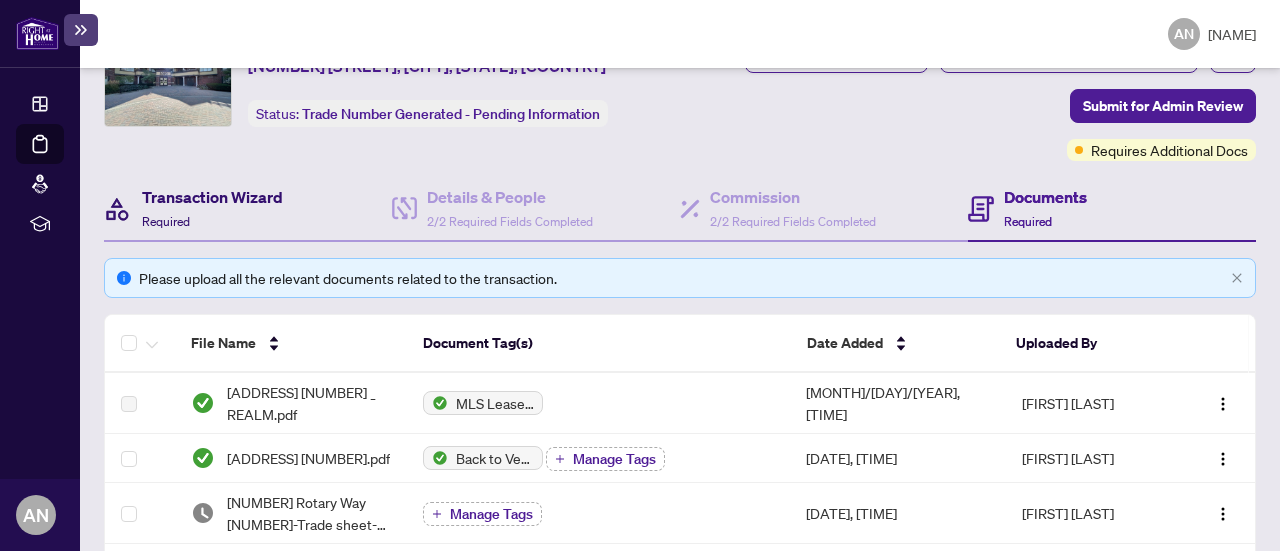 click on "Transaction Wizard" at bounding box center (212, 197) 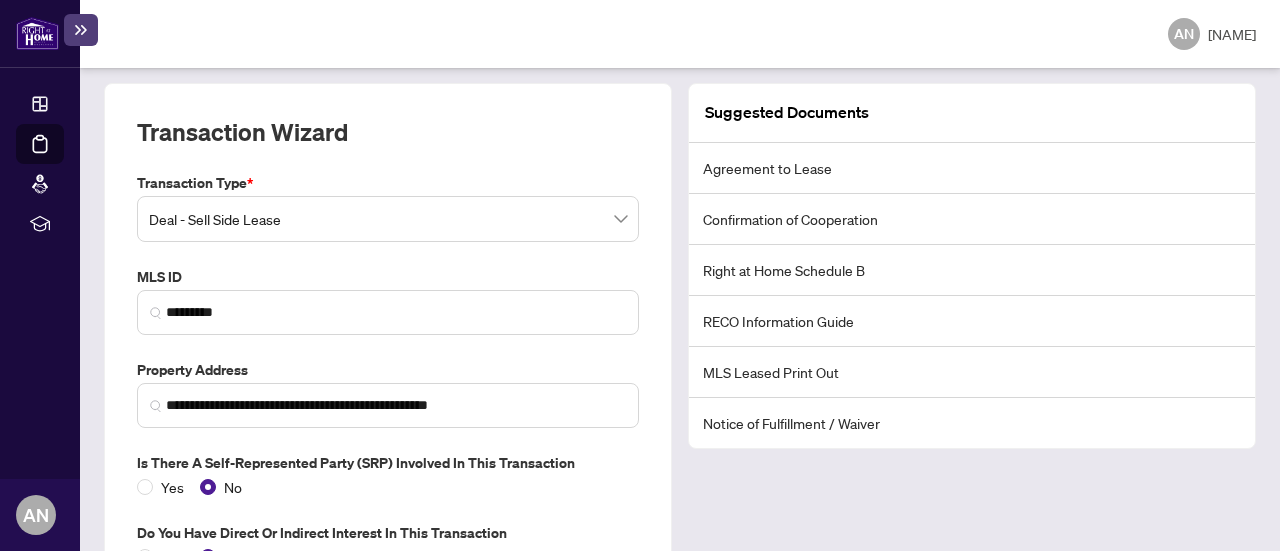 scroll, scrollTop: 356, scrollLeft: 0, axis: vertical 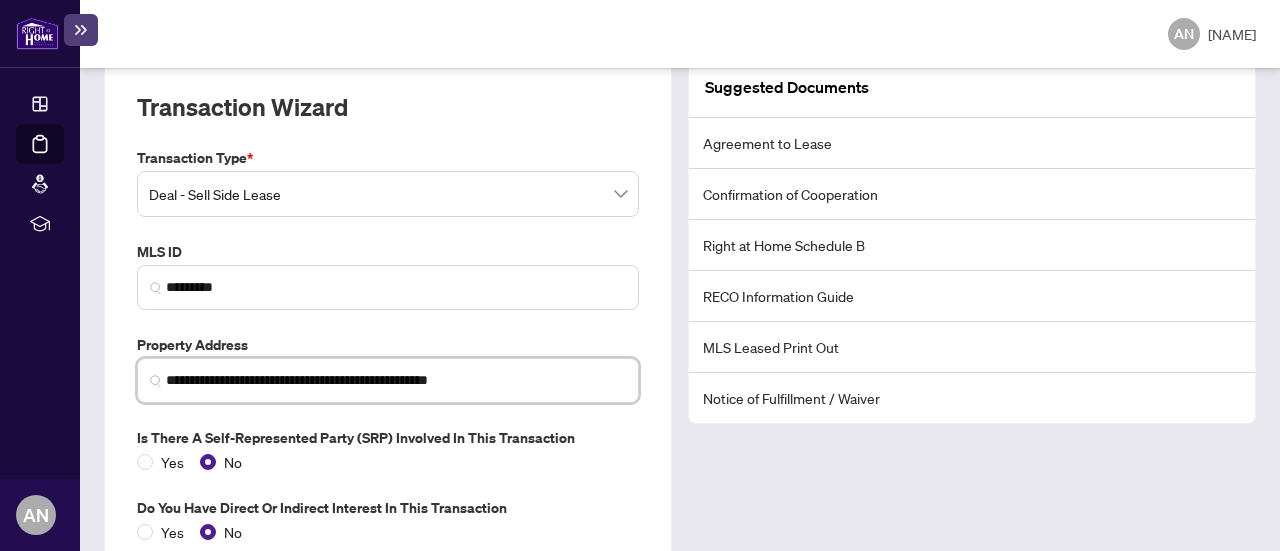click on "**********" at bounding box center [396, 380] 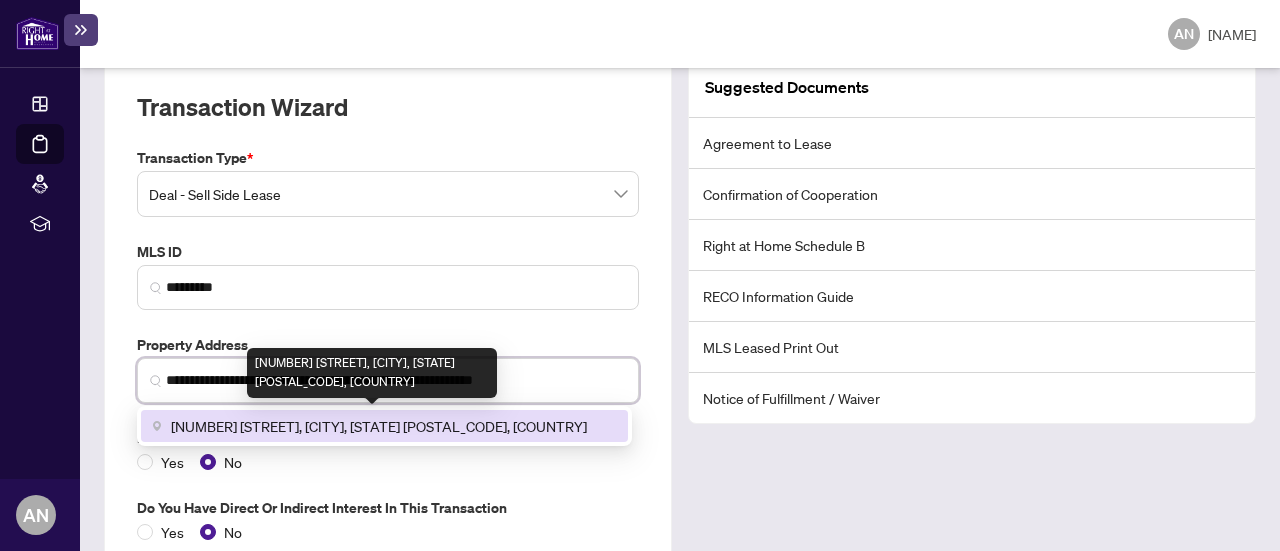 click on "[NUMBER] [STREET], [CITY], [STATE] [POSTAL_CODE], [COUNTRY]" at bounding box center [379, 426] 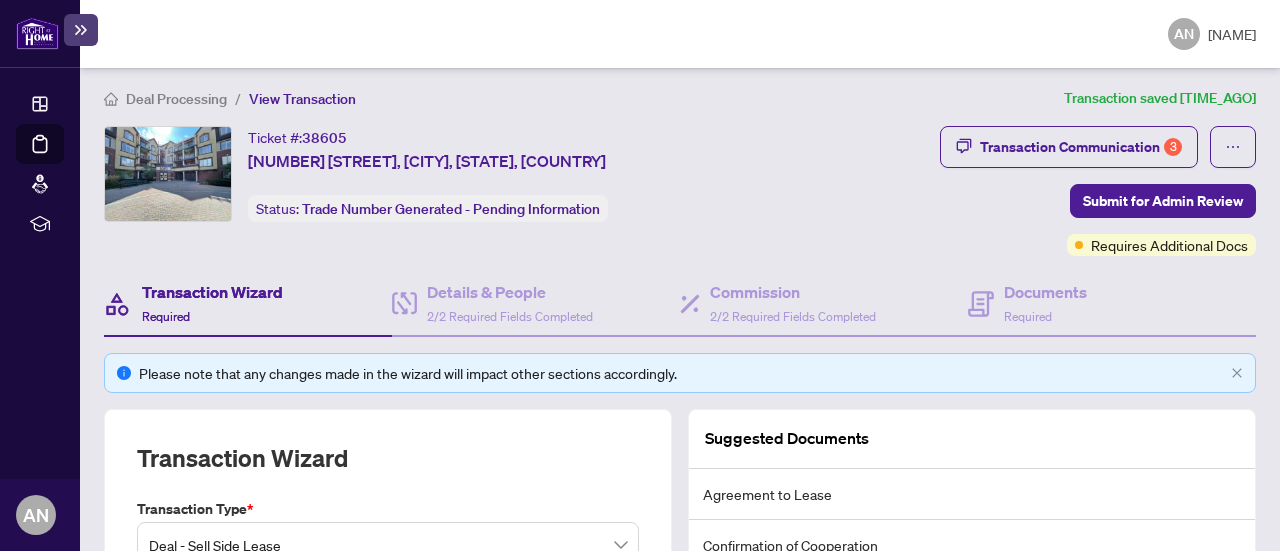 scroll, scrollTop: 0, scrollLeft: 0, axis: both 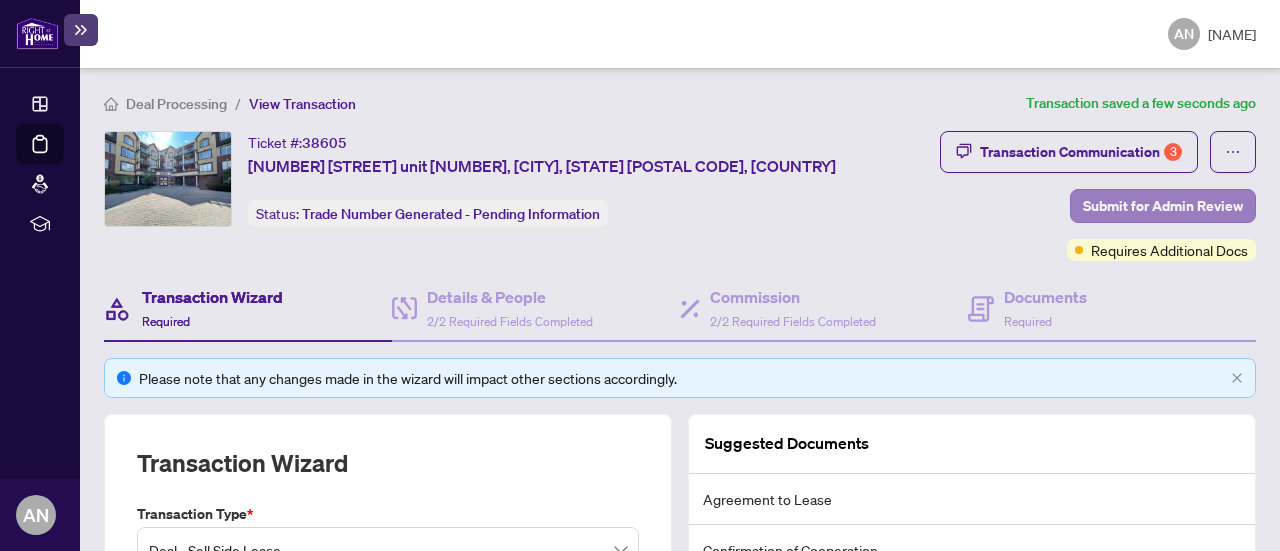 type on "**********" 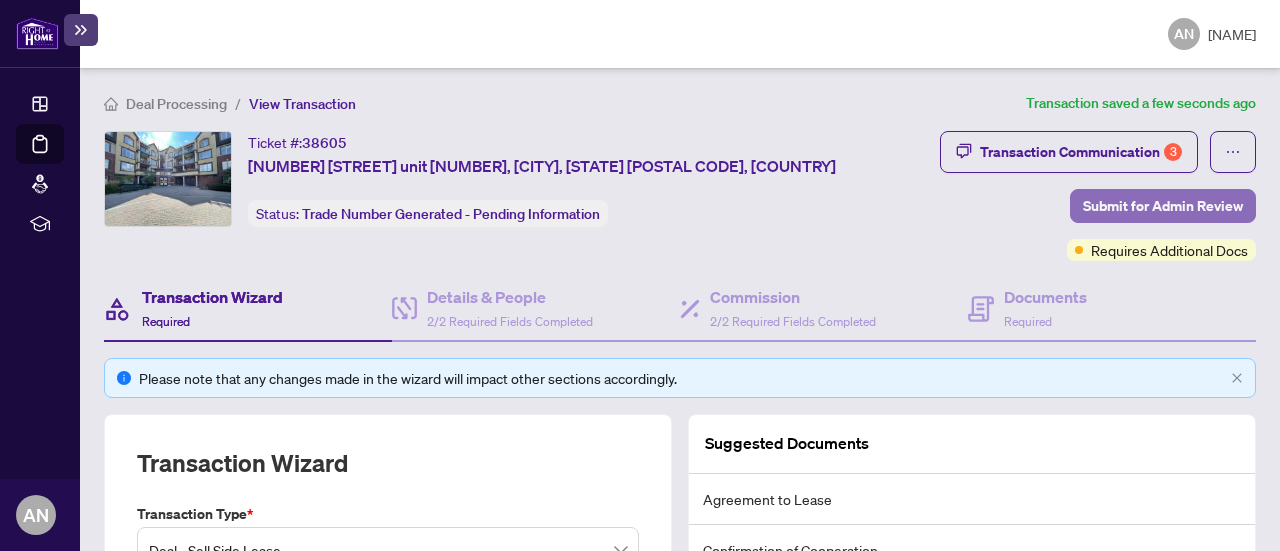 click on "Submit for Admin Review" at bounding box center (1163, 206) 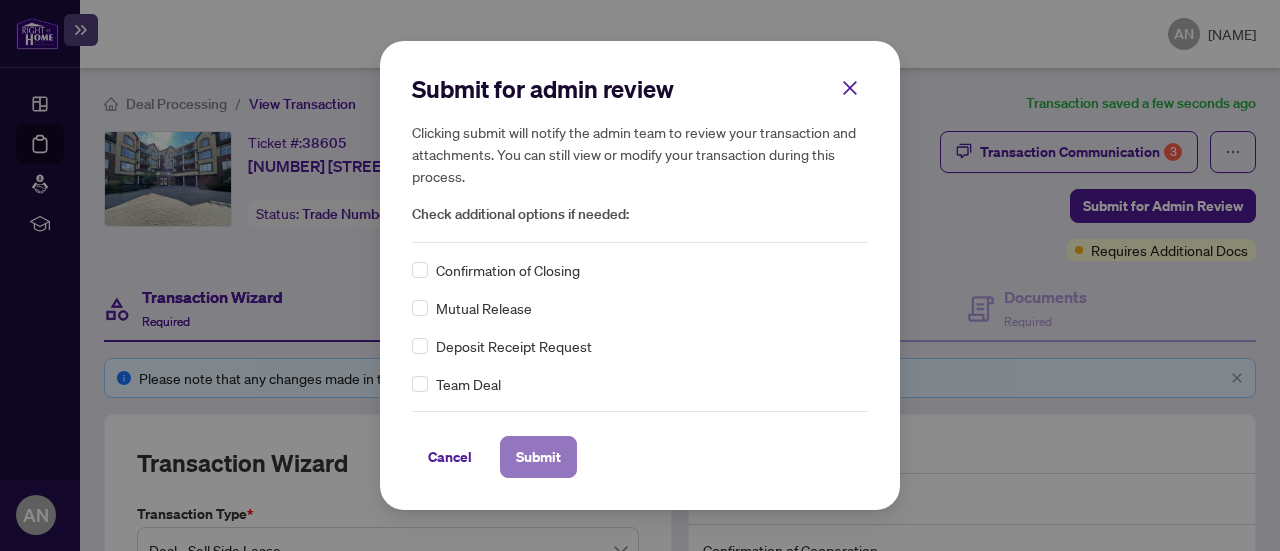 click on "Submit" at bounding box center [538, 457] 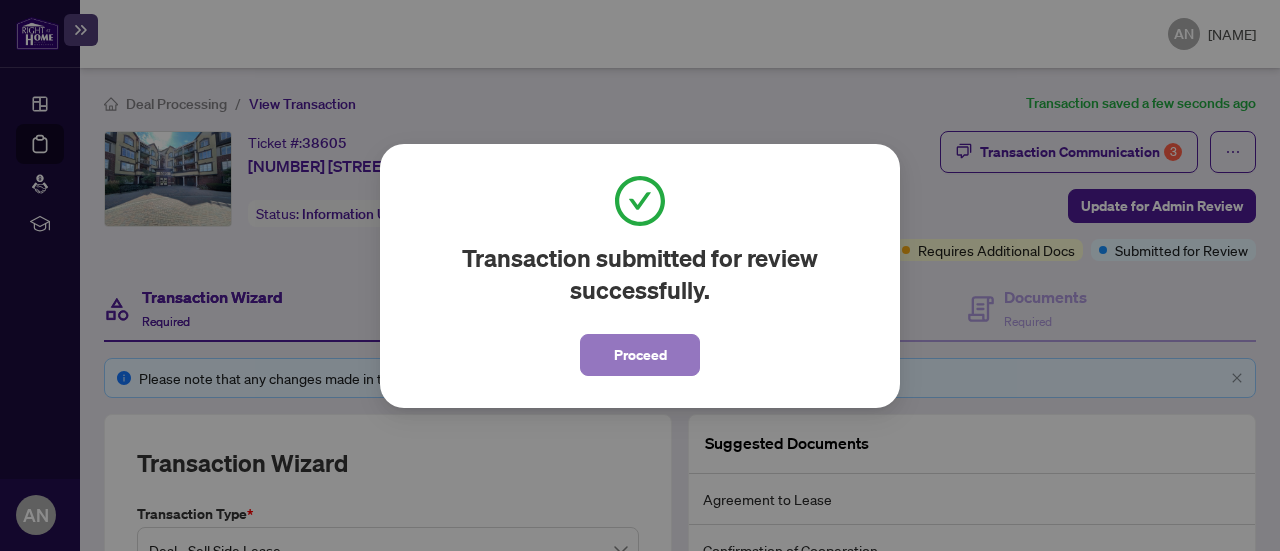 click on "Proceed" at bounding box center (640, 355) 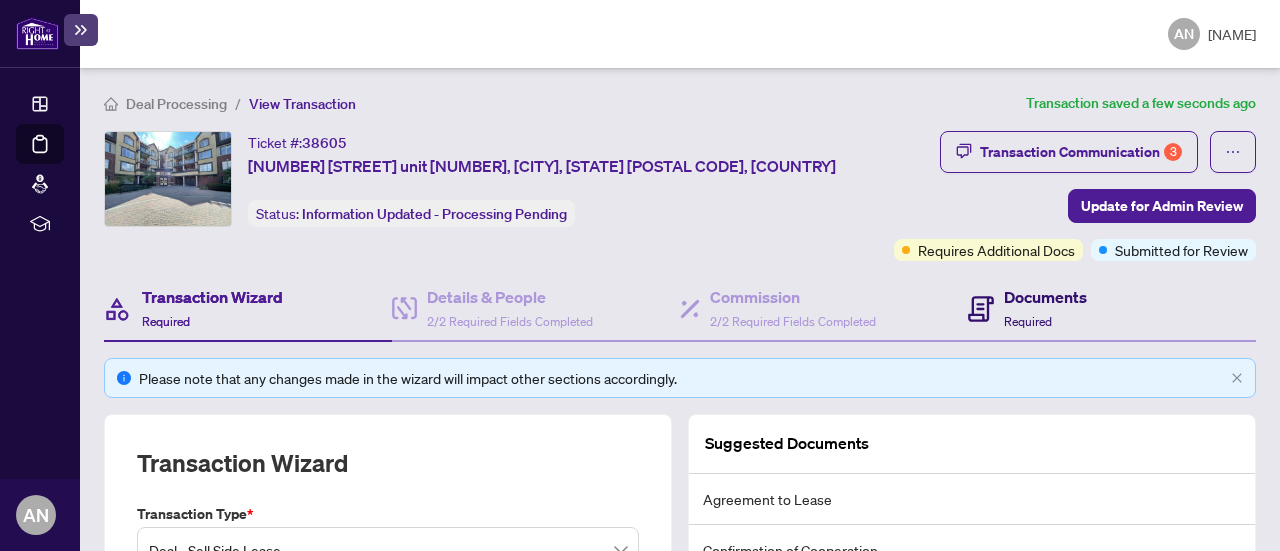 click on "Documents" at bounding box center [1045, 297] 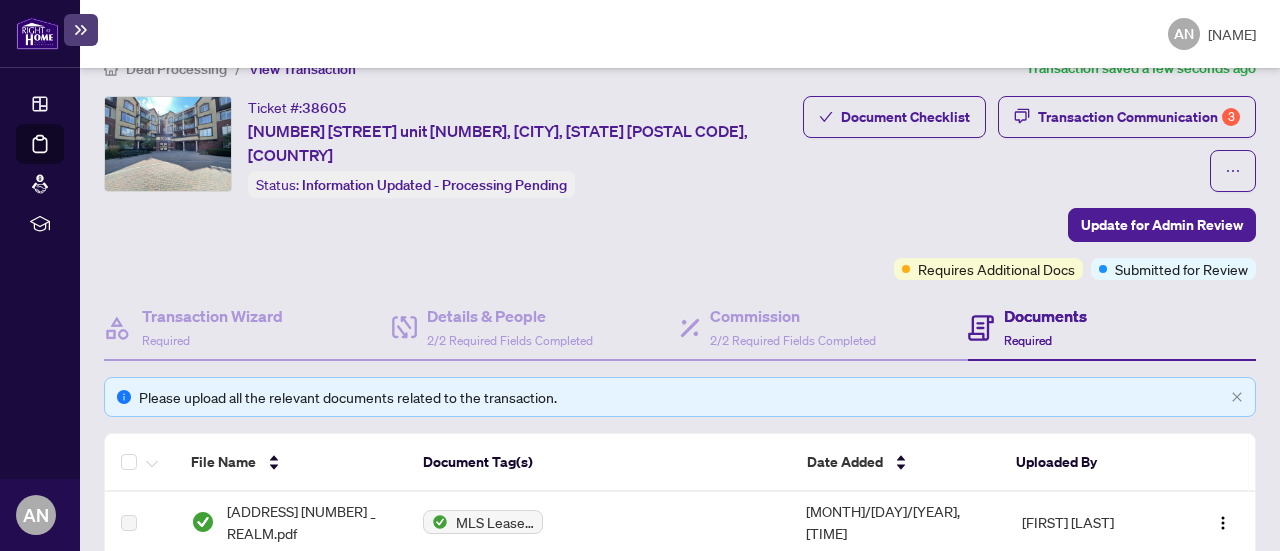 scroll, scrollTop: 0, scrollLeft: 0, axis: both 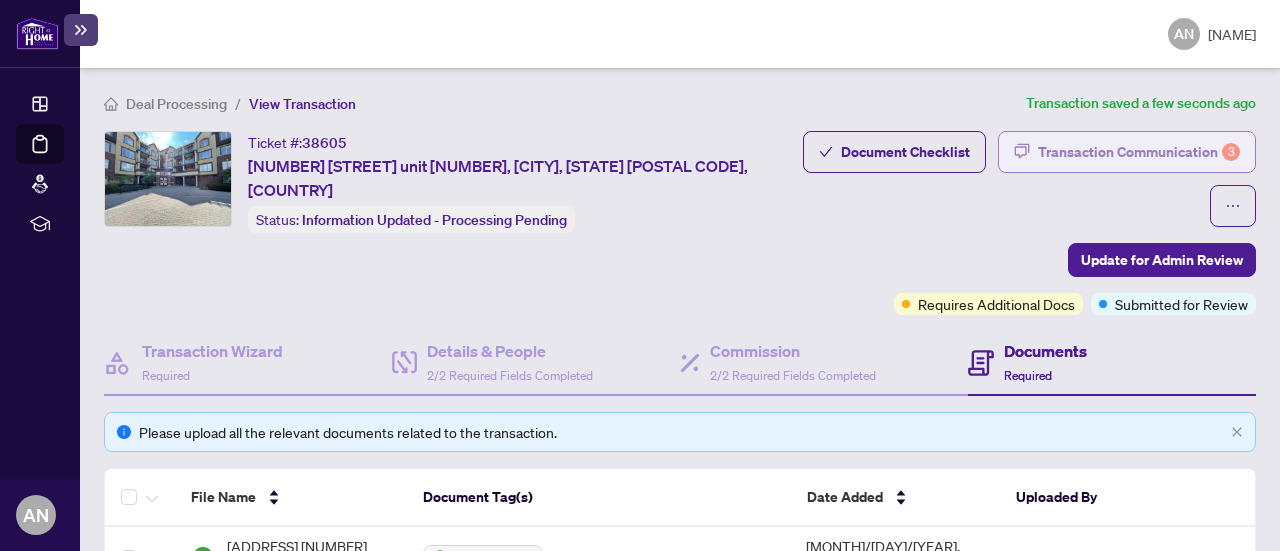 click on "Transaction Communication 3" at bounding box center [1139, 152] 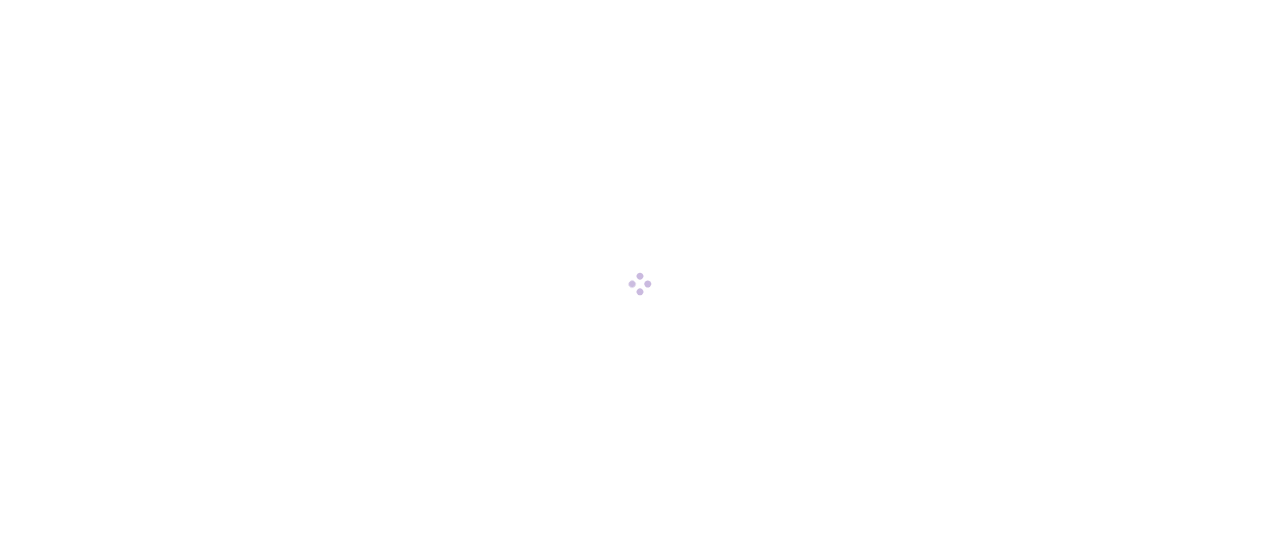 scroll, scrollTop: 0, scrollLeft: 0, axis: both 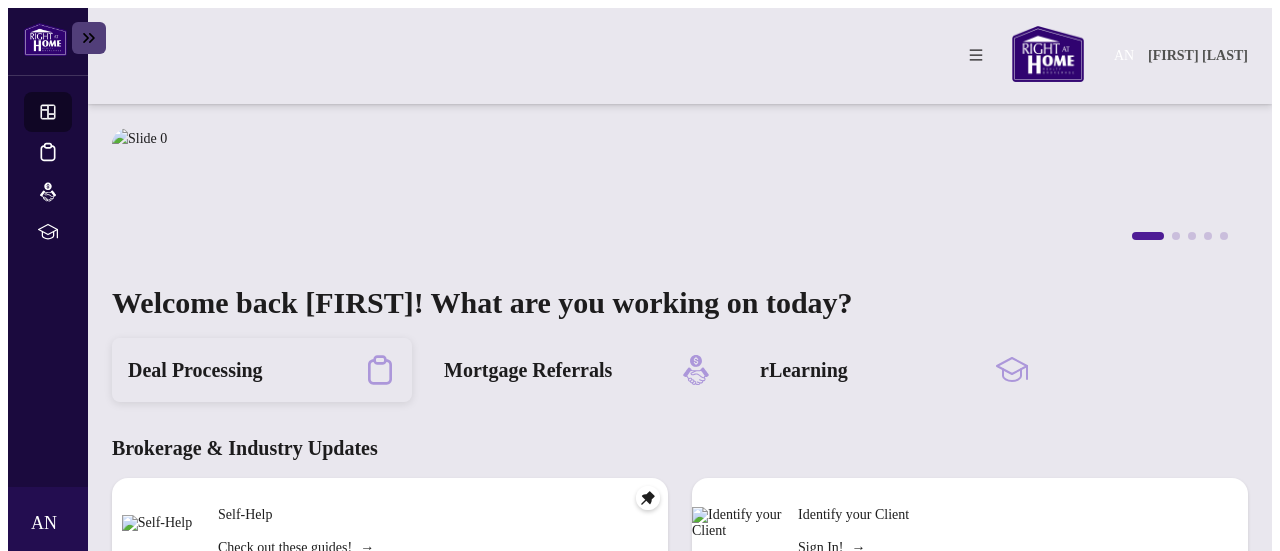 click on "Deal Processing" at bounding box center (195, 370) 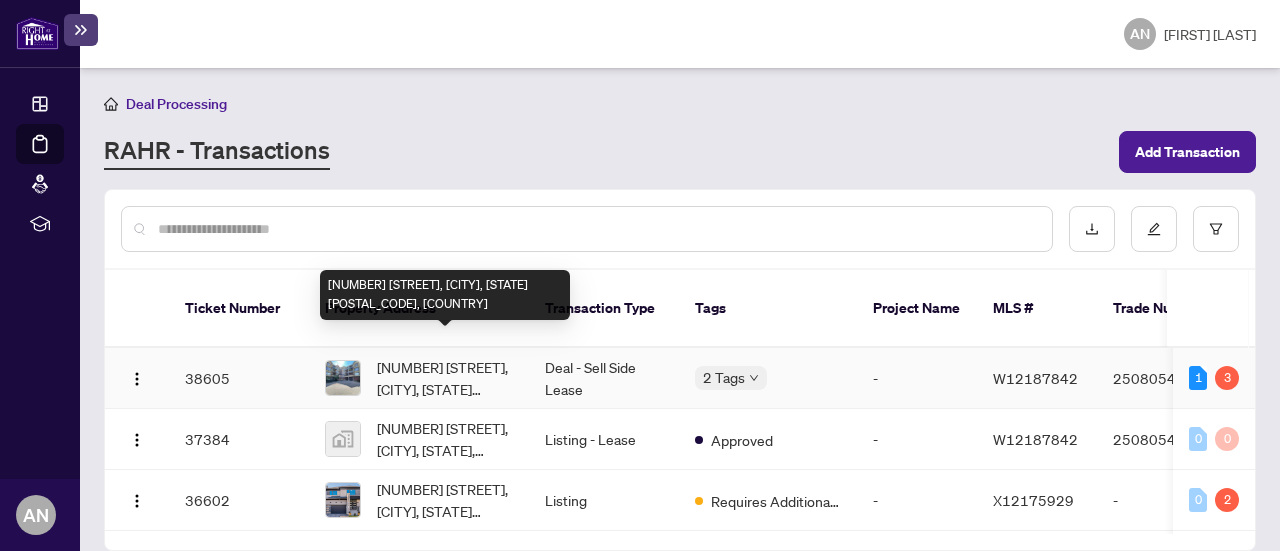 click on "[NUMBER] [STREET] unit [NUMBER], [CITY], [STATE] [POSTAL CODE], [COUNTRY]" at bounding box center (445, 378) 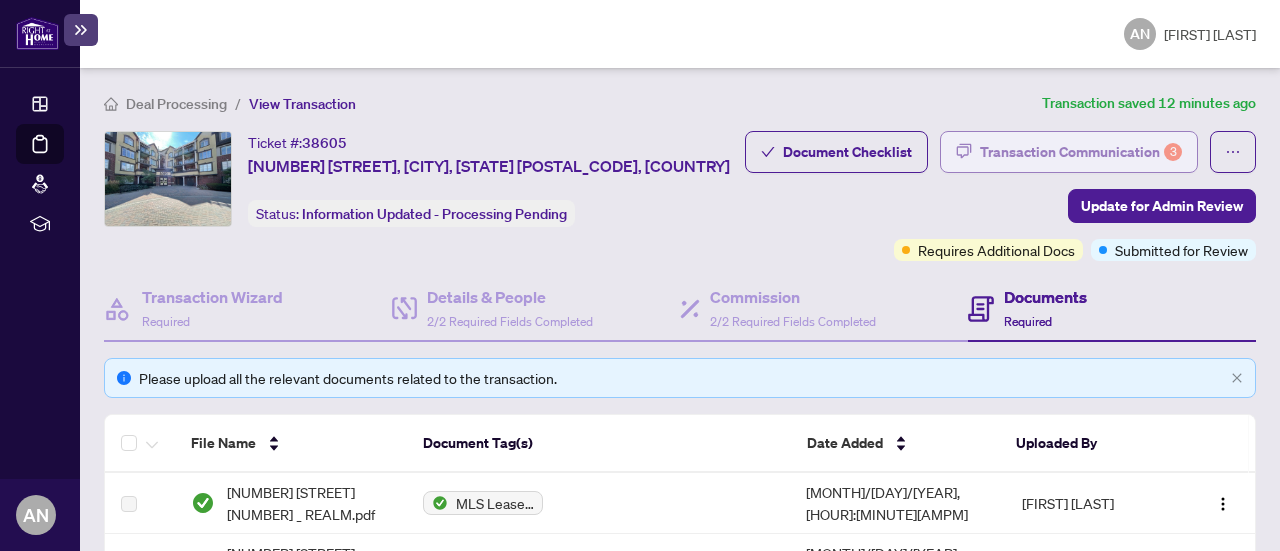 click on "Transaction Communication 3" at bounding box center [1081, 152] 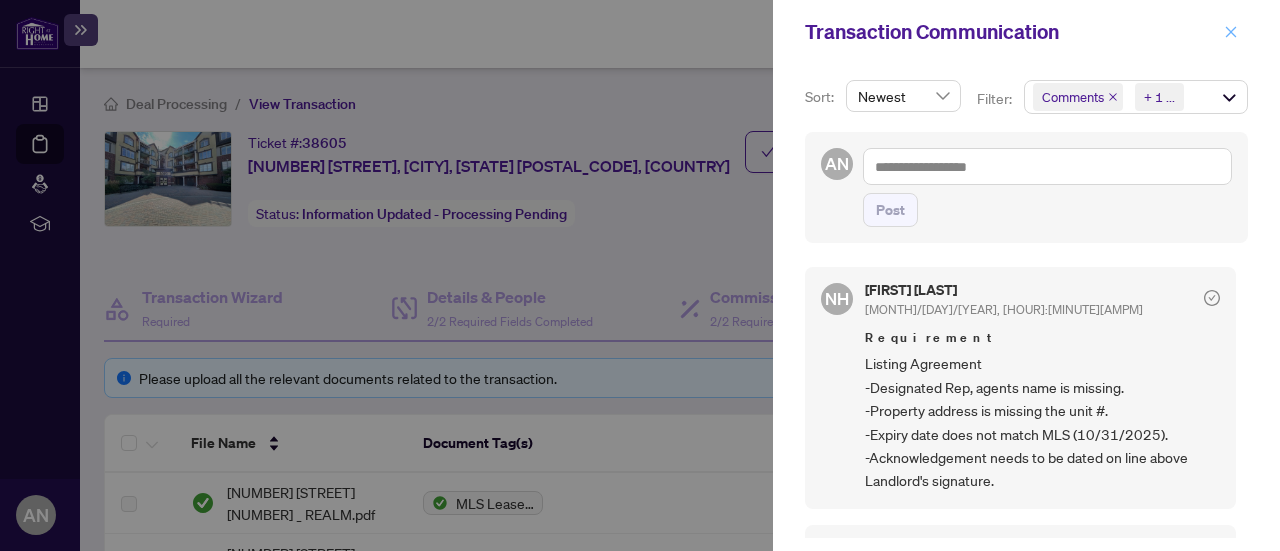 click at bounding box center (1231, 31) 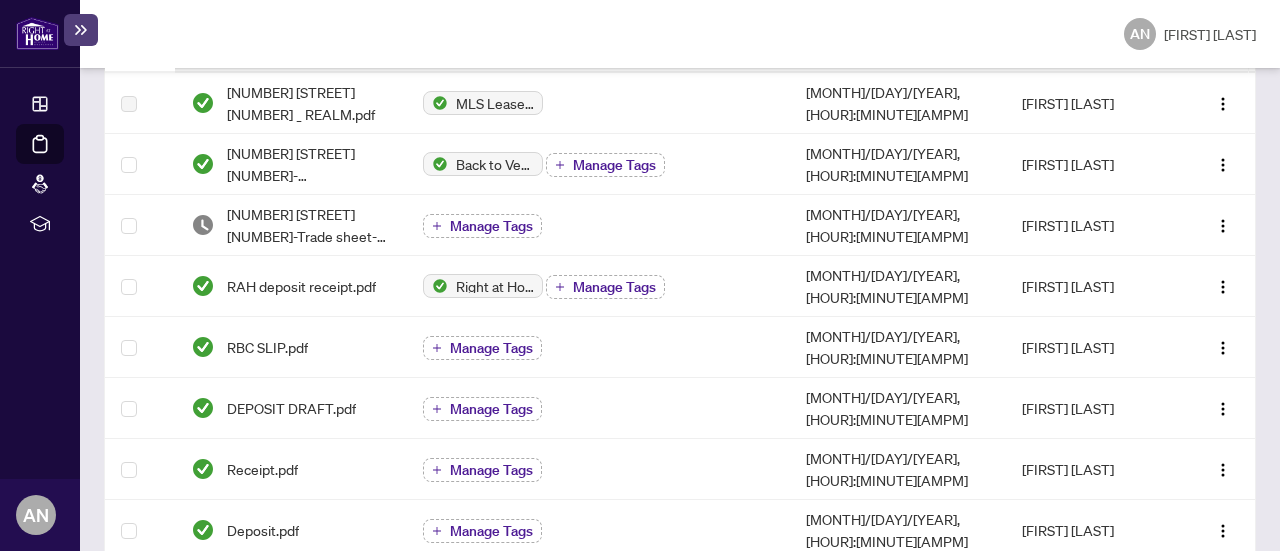 scroll, scrollTop: 0, scrollLeft: 0, axis: both 